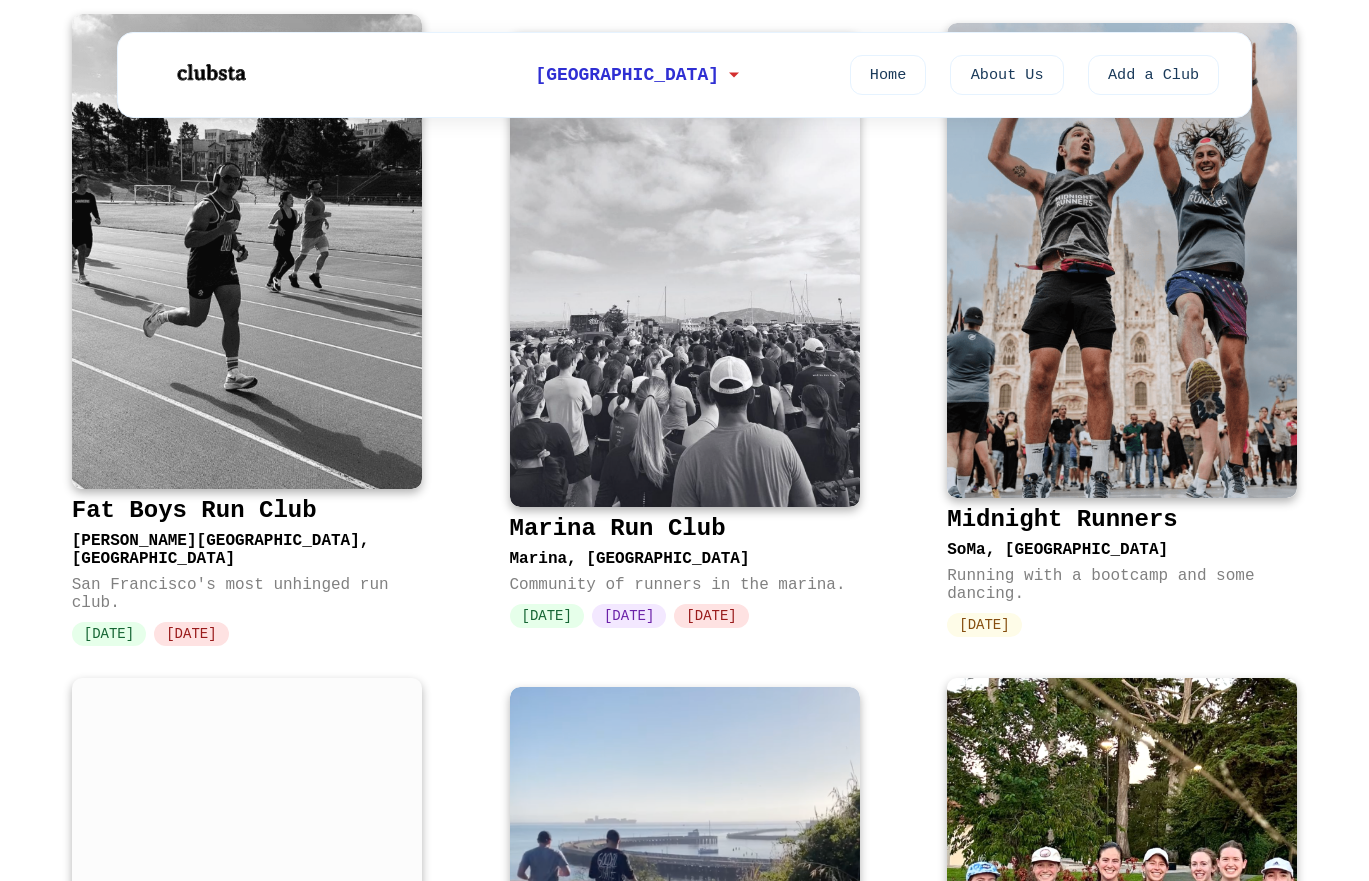 scroll, scrollTop: 302, scrollLeft: 0, axis: vertical 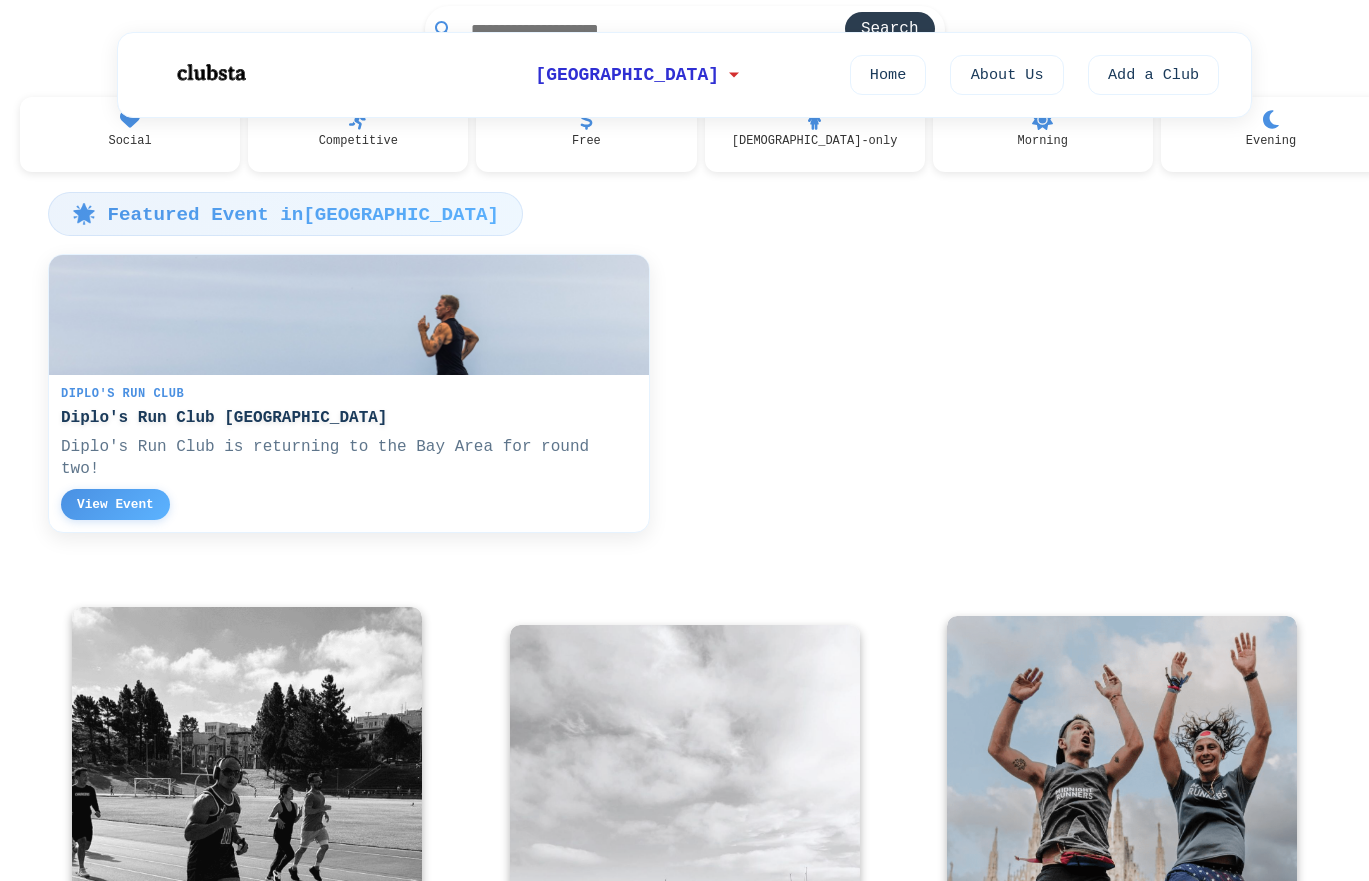 click on "Diplo's Run Club Diplo's Run Club San Francisco Diplo's Run Club is returning to the Bay Area for round two! View Event" at bounding box center (349, 453) 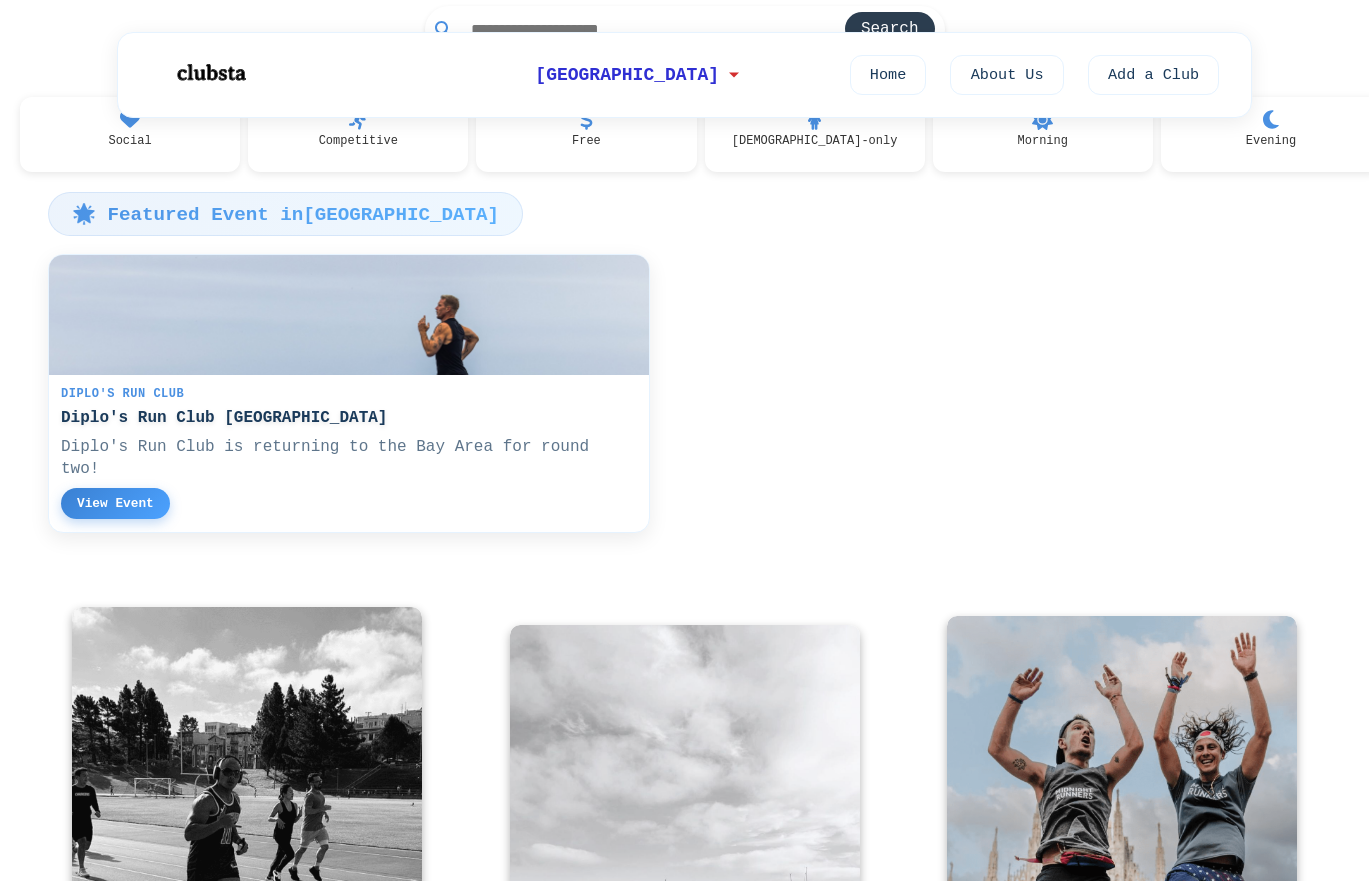 click on "View Event" at bounding box center (115, 503) 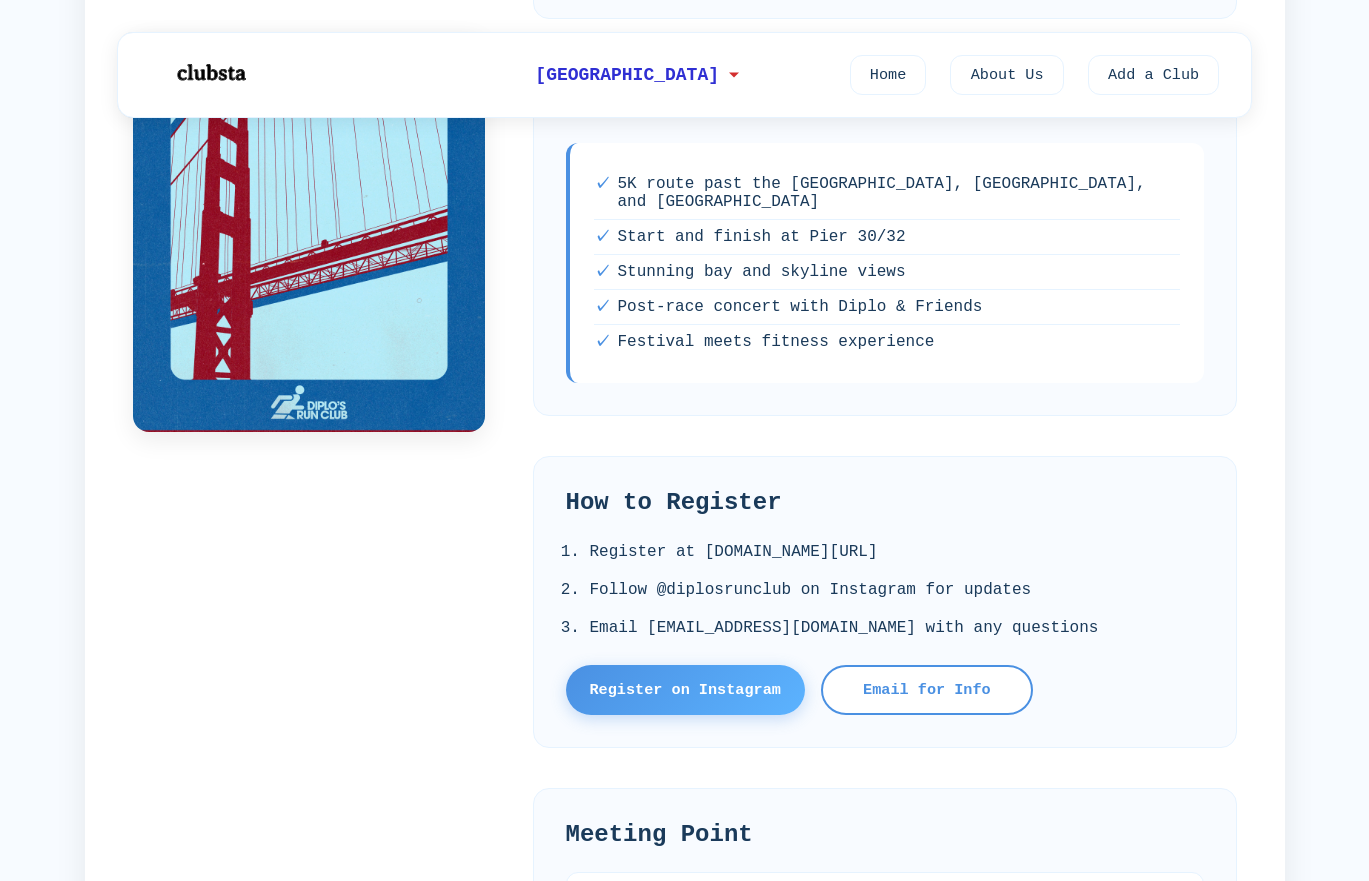 scroll, scrollTop: 1007, scrollLeft: 0, axis: vertical 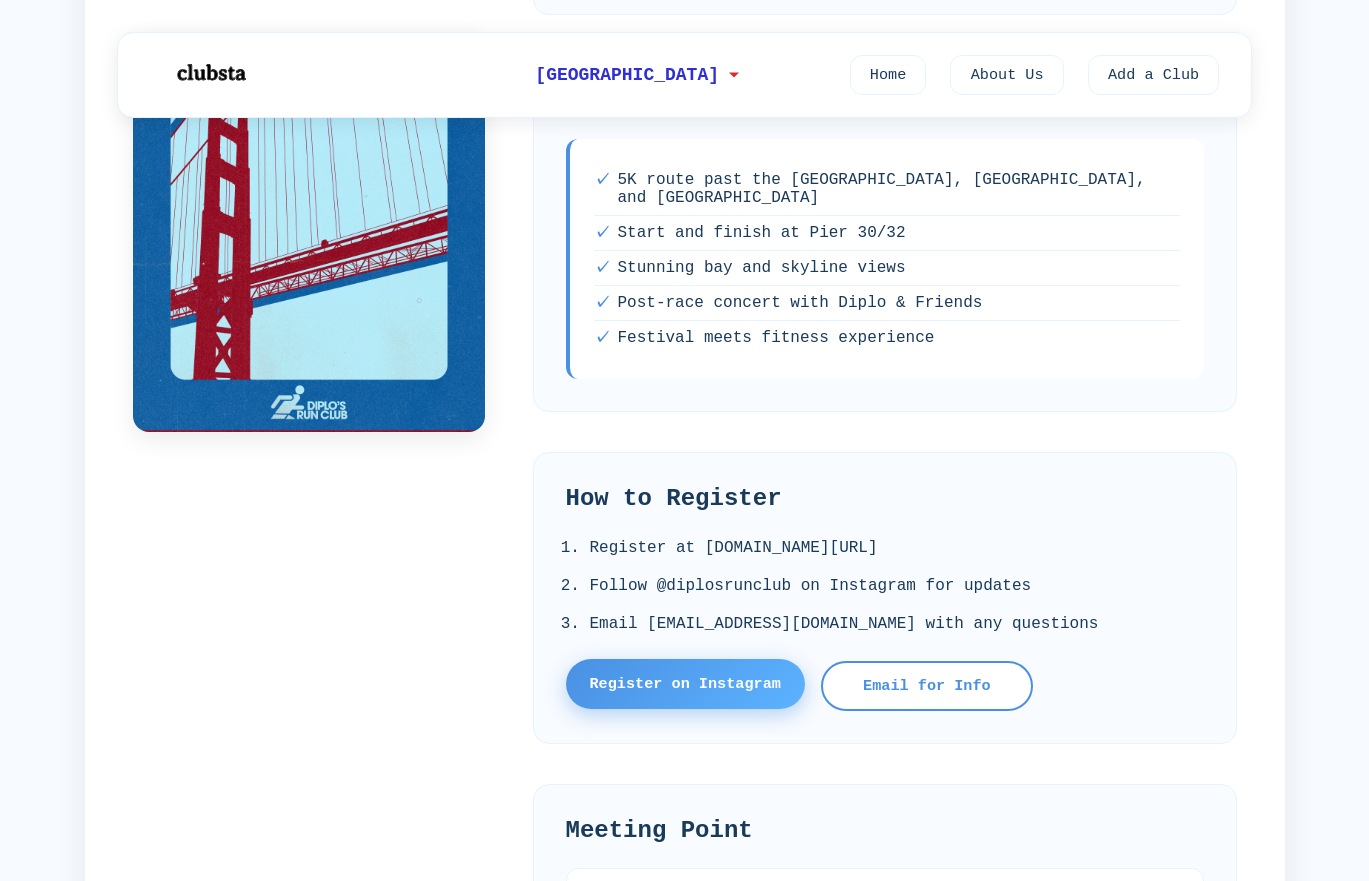 click on "Register on Instagram" at bounding box center [685, 684] 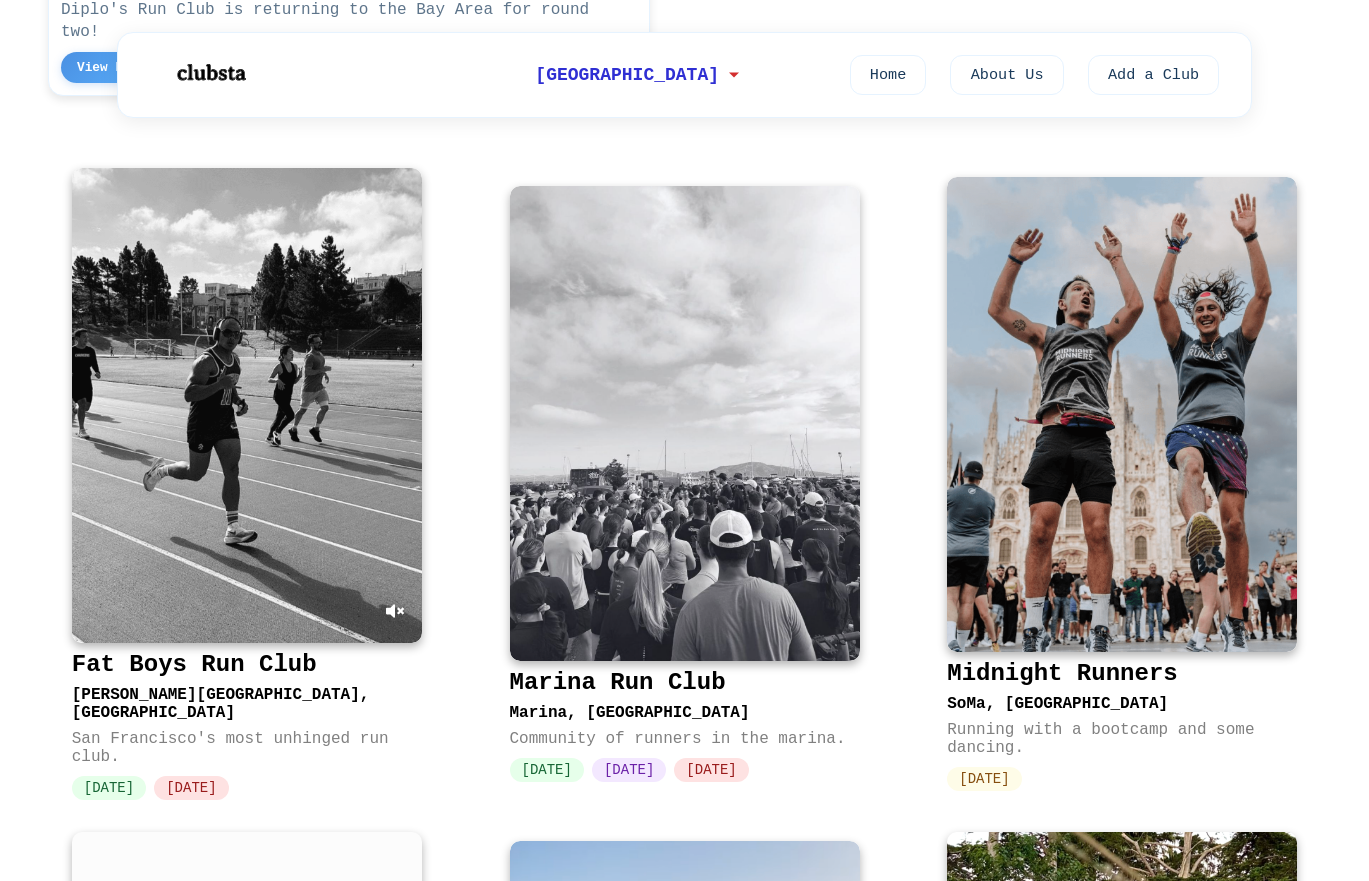 scroll, scrollTop: 727, scrollLeft: 0, axis: vertical 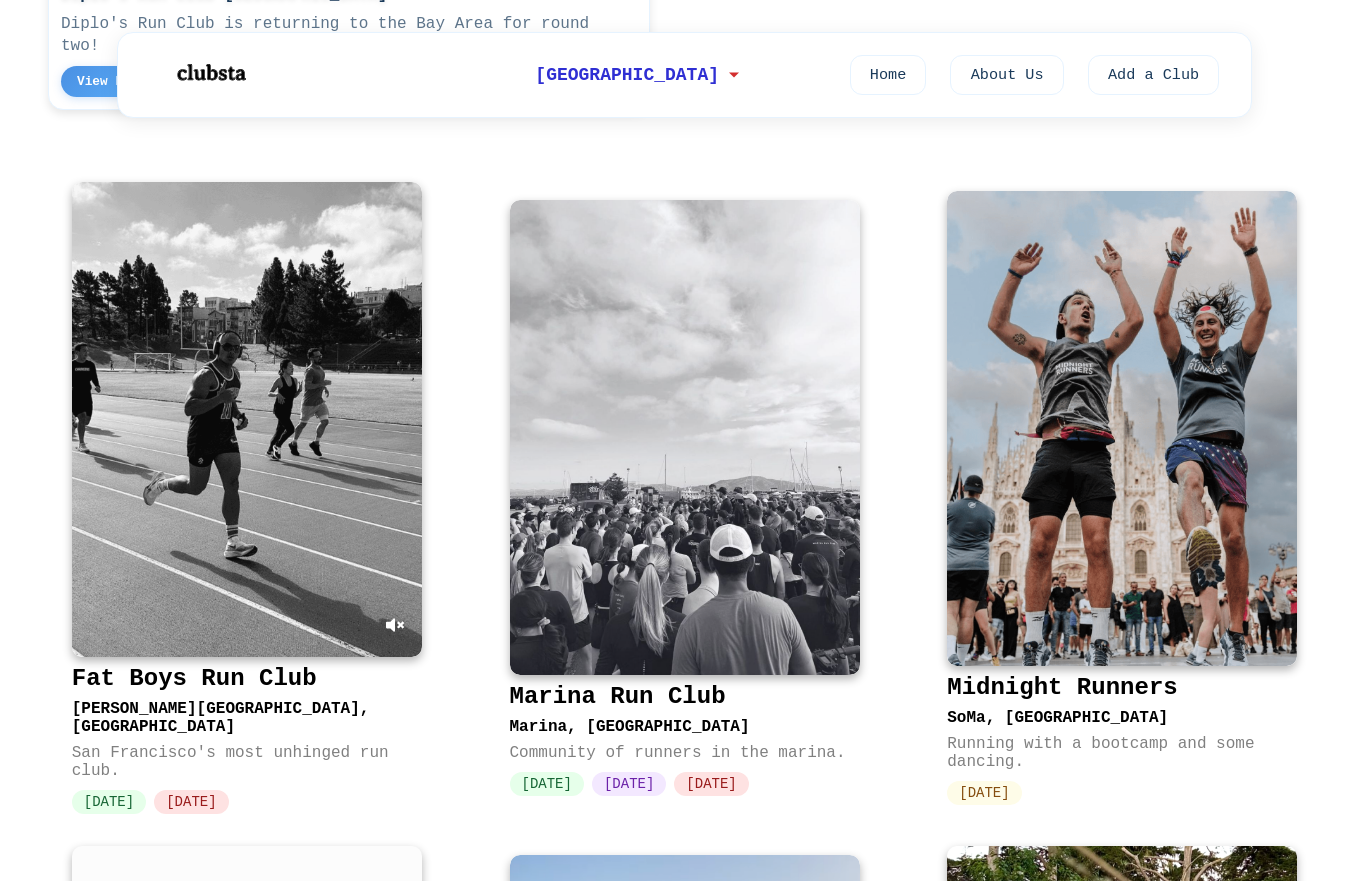click at bounding box center [247, 419] 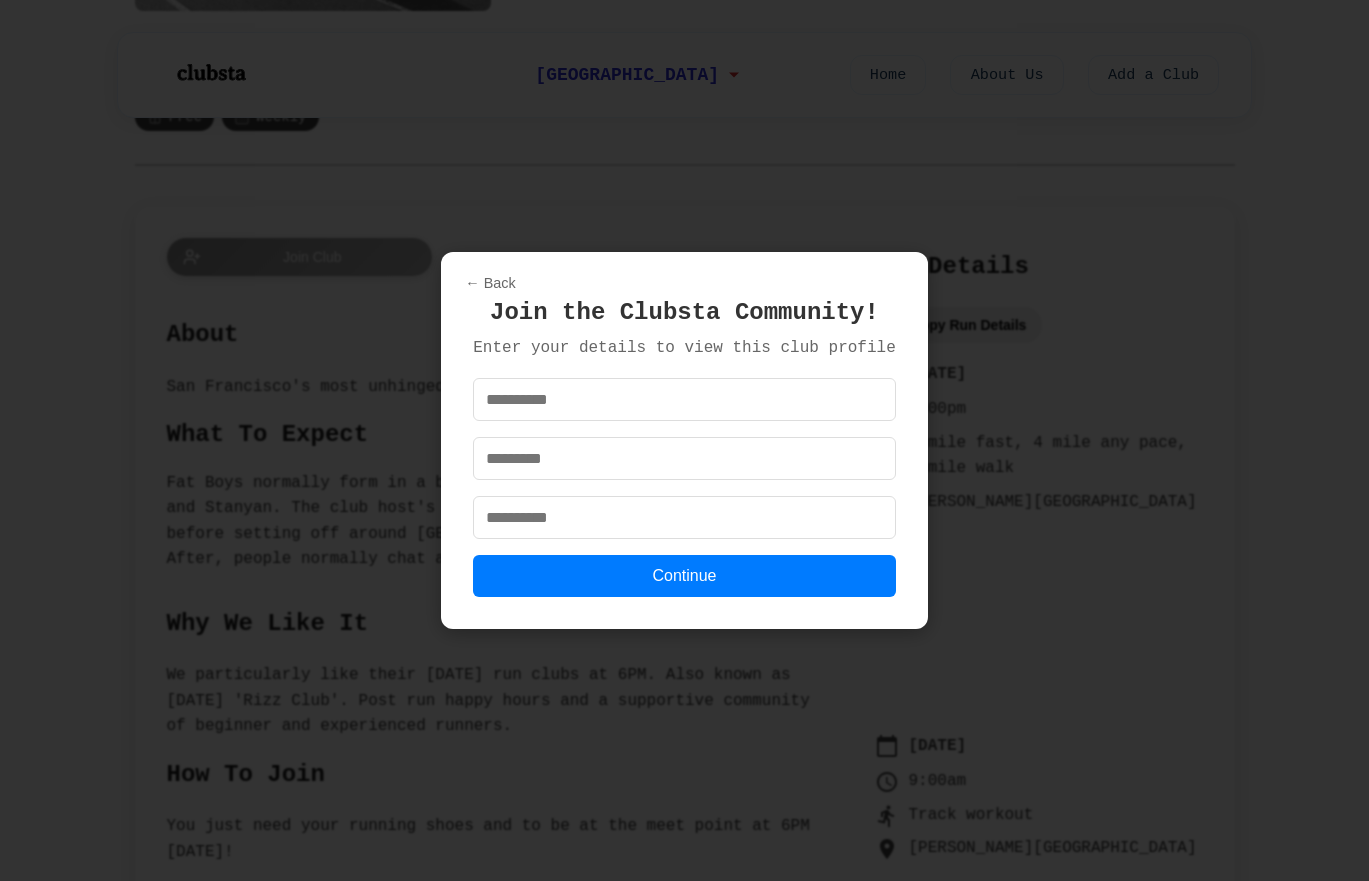 scroll, scrollTop: 0, scrollLeft: 0, axis: both 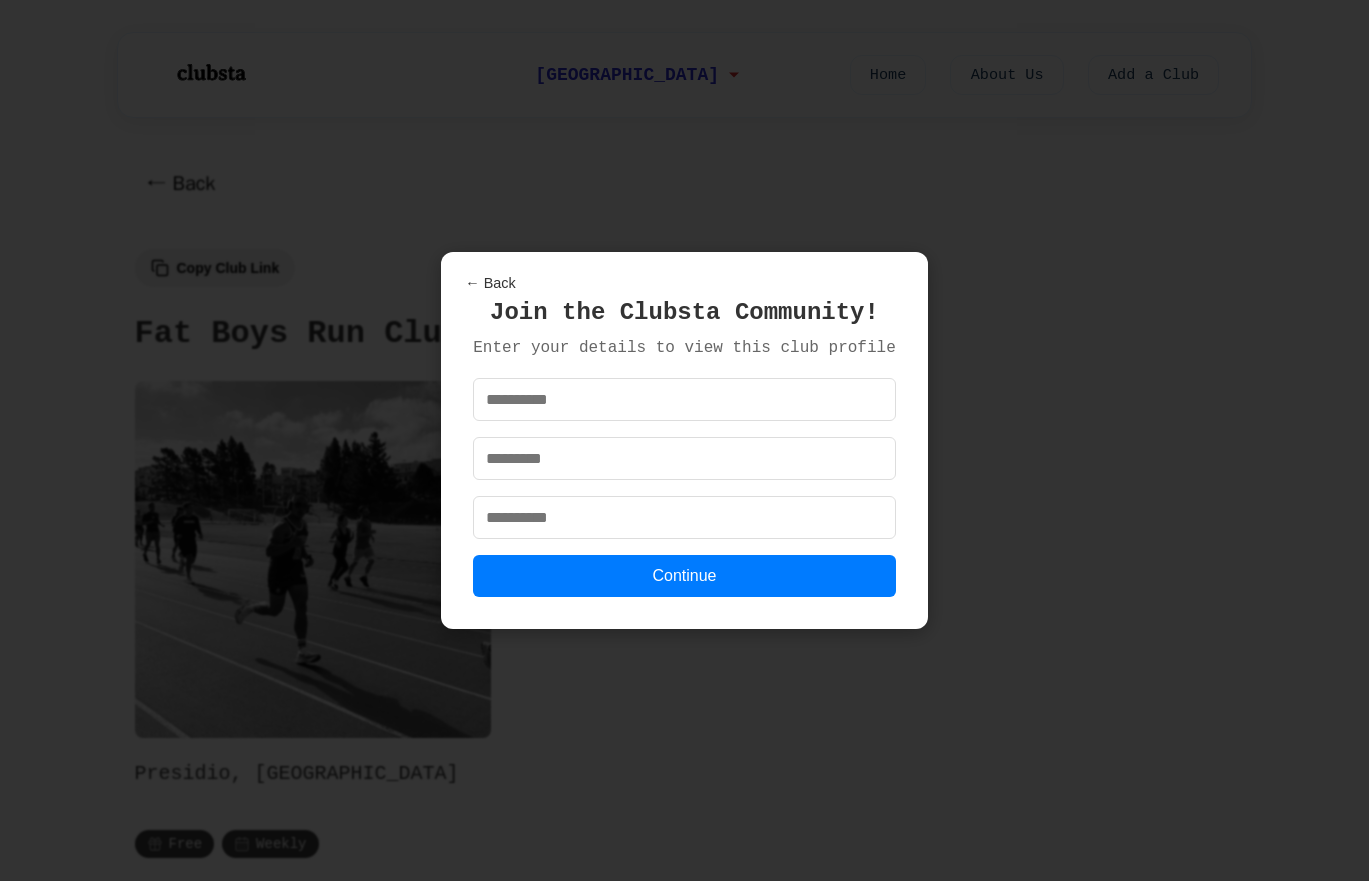 click on "← Back" at bounding box center [490, 283] 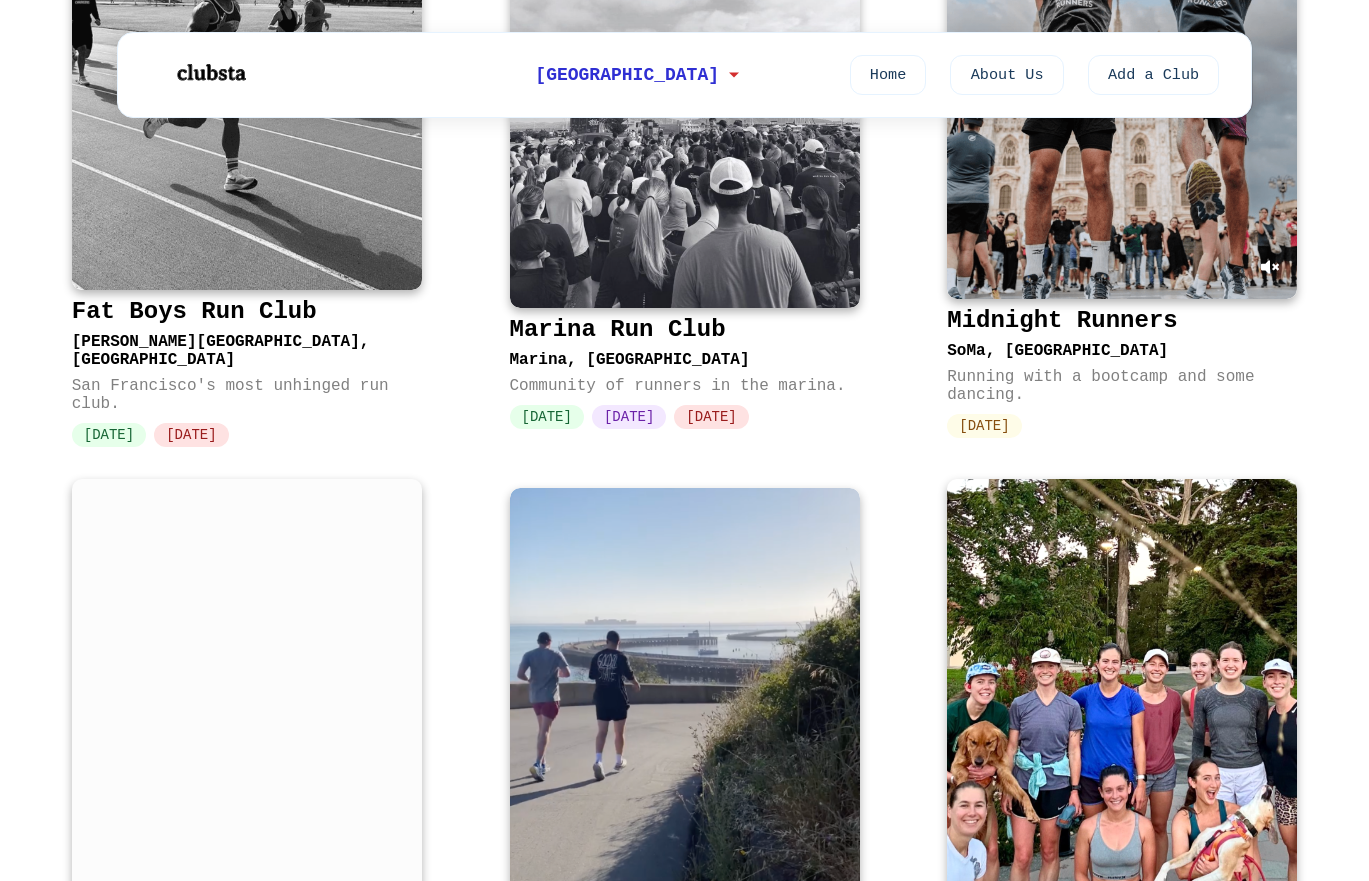 scroll, scrollTop: 1352, scrollLeft: 0, axis: vertical 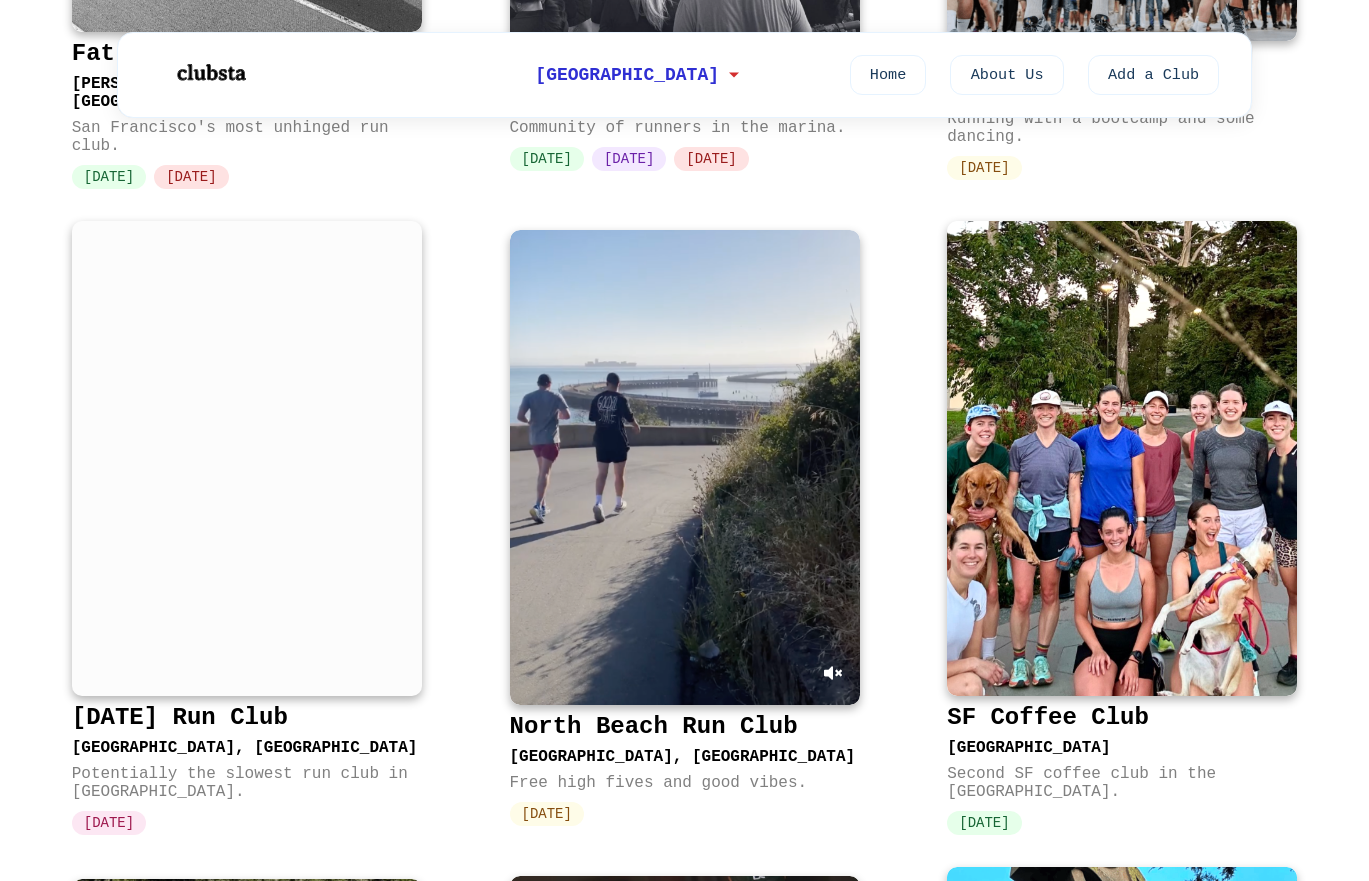 click at bounding box center [685, 467] 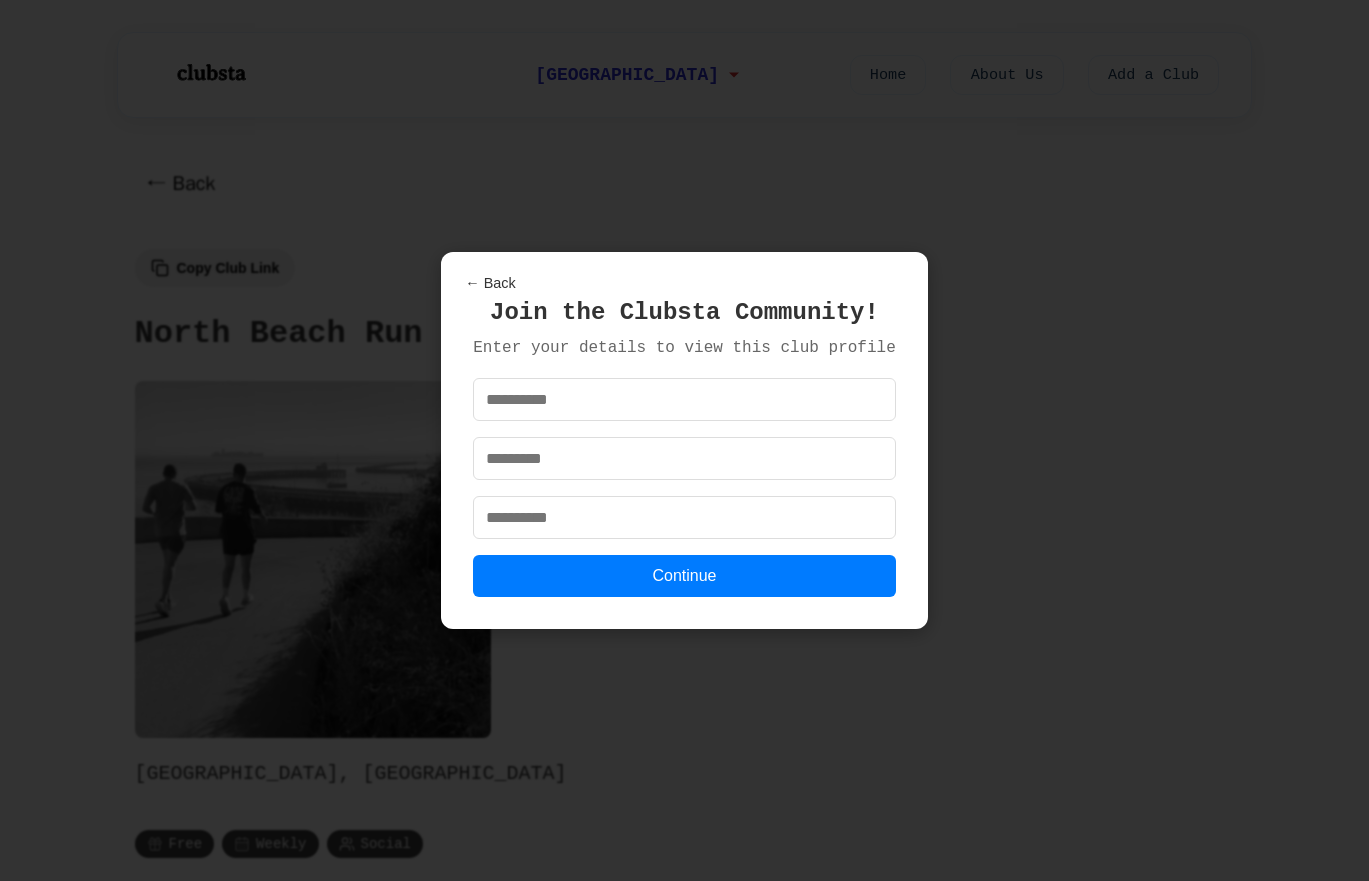 click on "← Back" at bounding box center [490, 283] 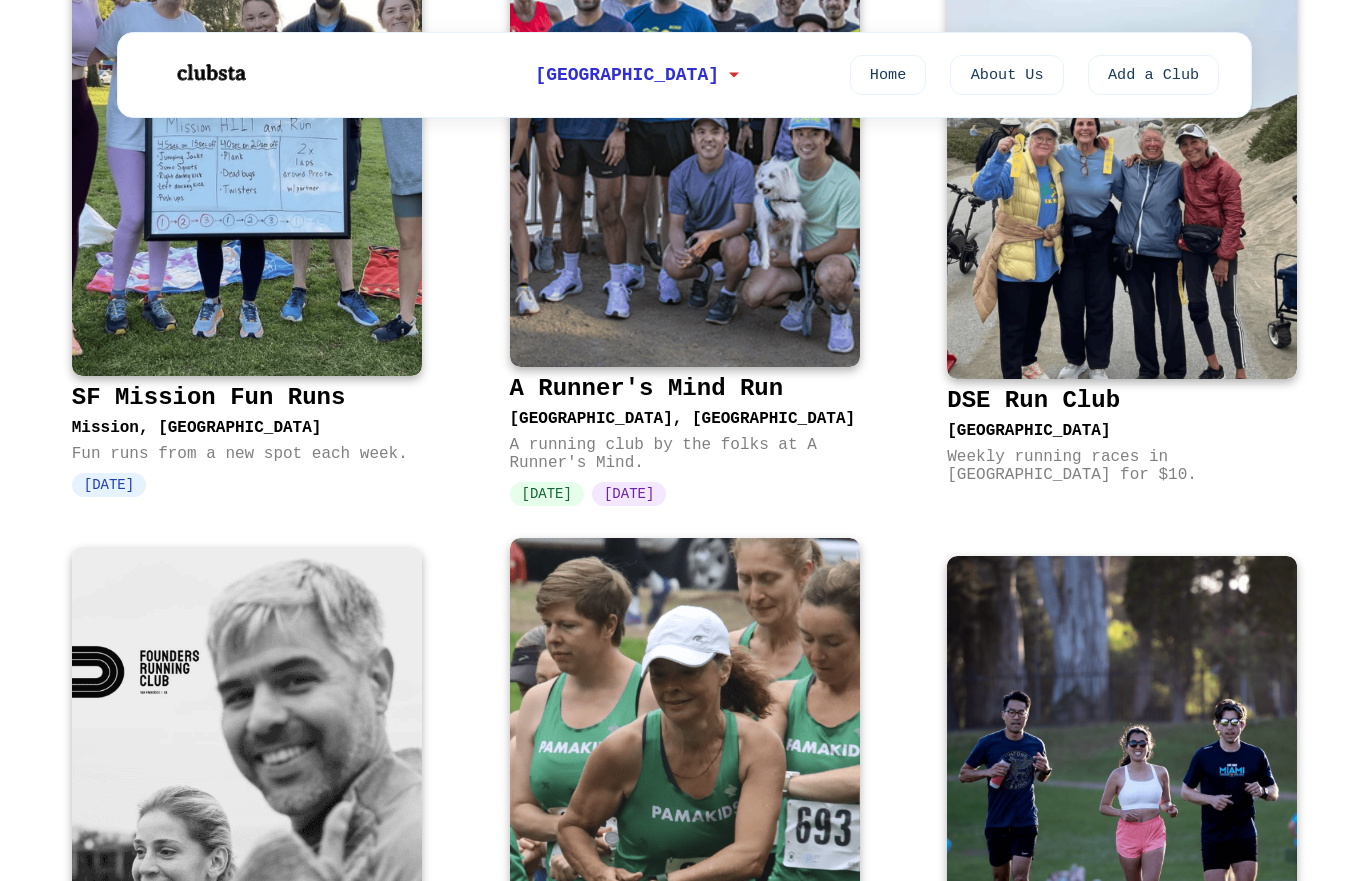 scroll, scrollTop: 4088, scrollLeft: 0, axis: vertical 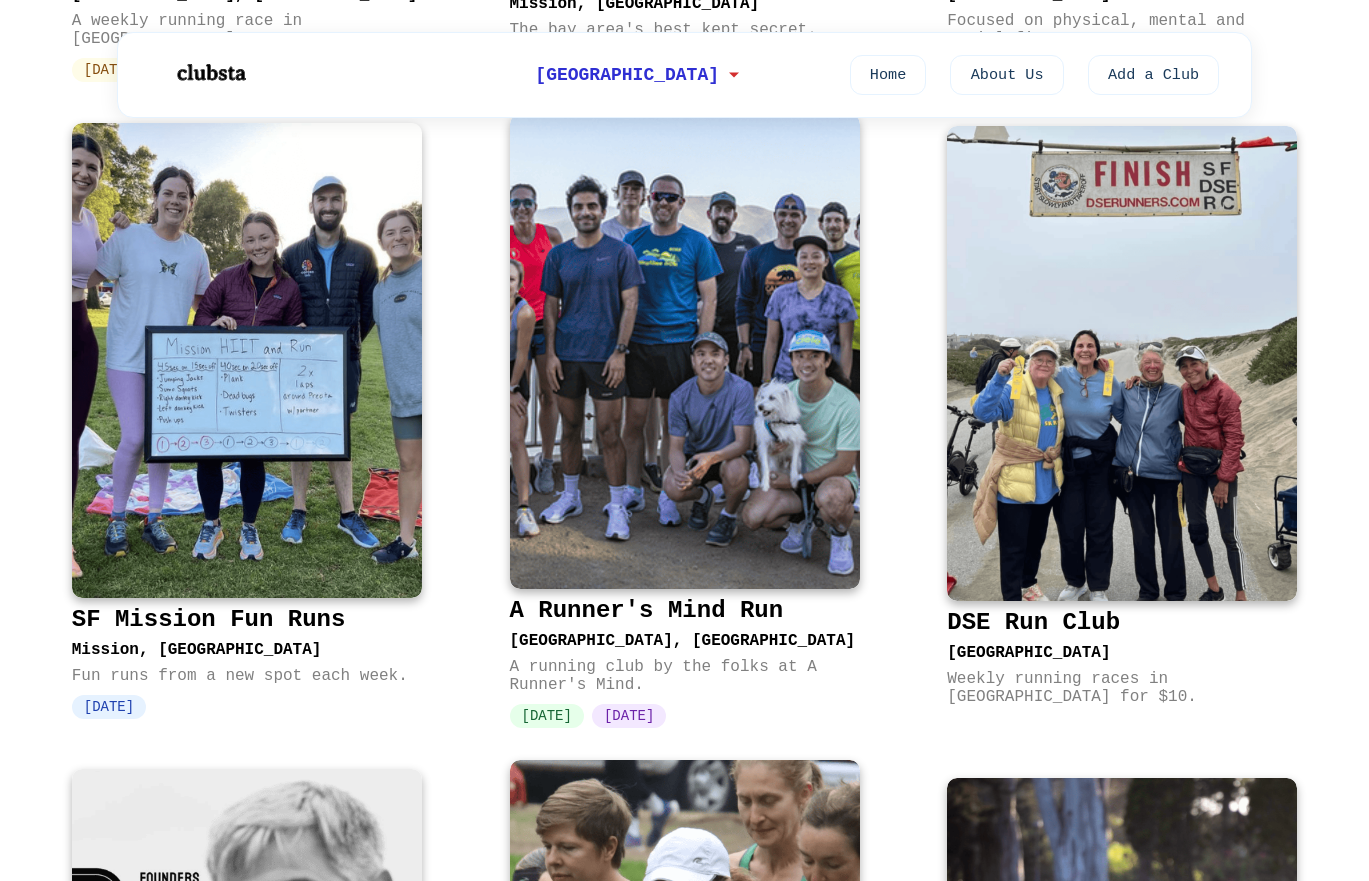 click on "Fat Boys Run Club Kezar Stadium, San Francisco San Francisco's most unhinged run club. Tuesday Saturday Marina Run Club Marina, San Francisco Community of runners in the marina. Tuesday Thursday Saturday Midnight Runners SoMa, San Francisco Running with a bootcamp and some dancing. Wednesday Friday Run Club North Beach, San Francisco Potentially the slowest run club in SF. Friday North Beach Run Club North Beach, San Francisco Free high fives and good vibes. Wednesday SF Coffee Club San Francisco Second SF coffee club in the US. Tuesday Impala Racing Team Bay Area, San Francisco Women's elite development team in SF. Track & Feels Golden Gate Park, San Francisco Slow running and slow jams. Sunday Run Club SF San Francisco A social club with a running problem. Tuesday Thursday Saturday Golden Gate Running Club Presidio, San Francisco A friendly running club for all levels. Wednesday Sunday SF Road Runners Club Golden Gate Park, San Francisco San Francisco's largest running club. Tuesday Wednesday Thursday" at bounding box center (684, -571) 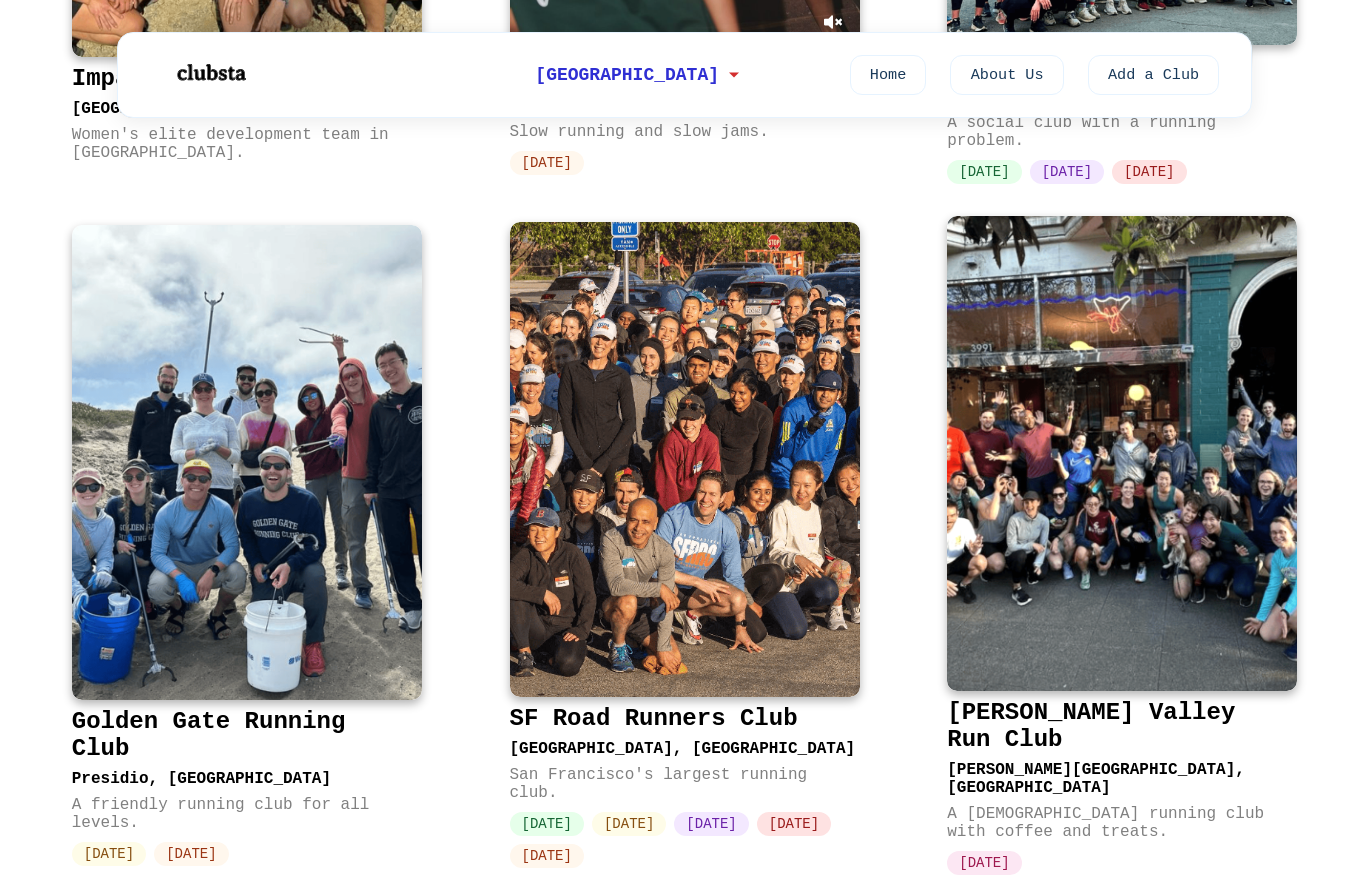scroll, scrollTop: 3336, scrollLeft: 0, axis: vertical 